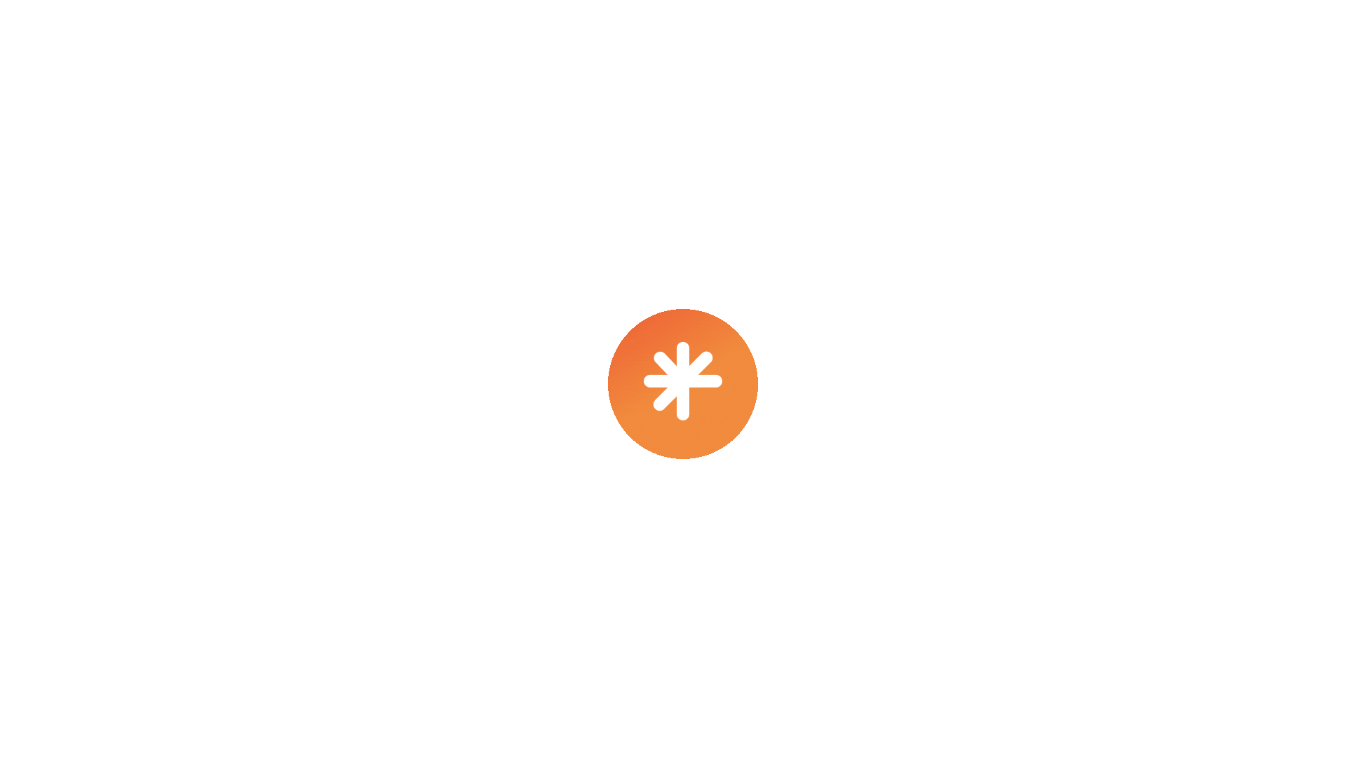 scroll, scrollTop: 0, scrollLeft: 0, axis: both 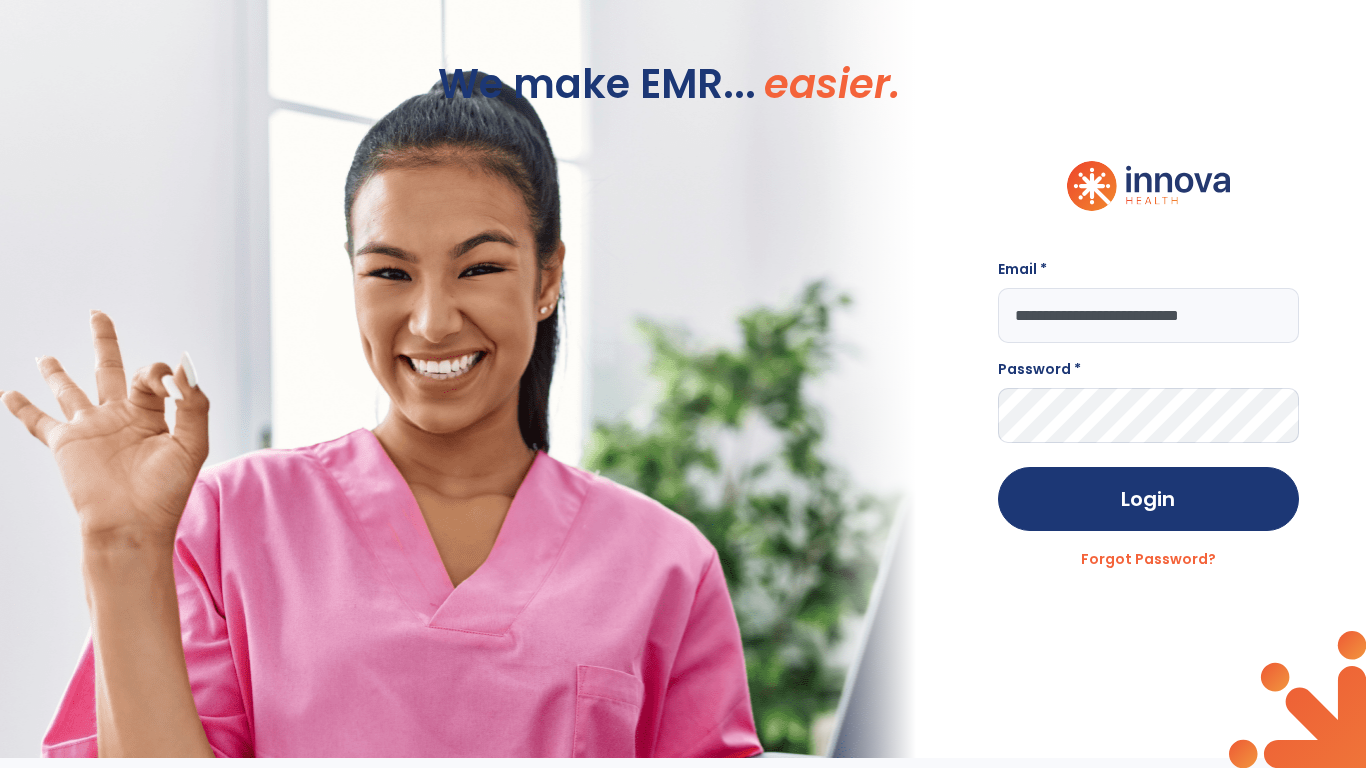 type on "**********" 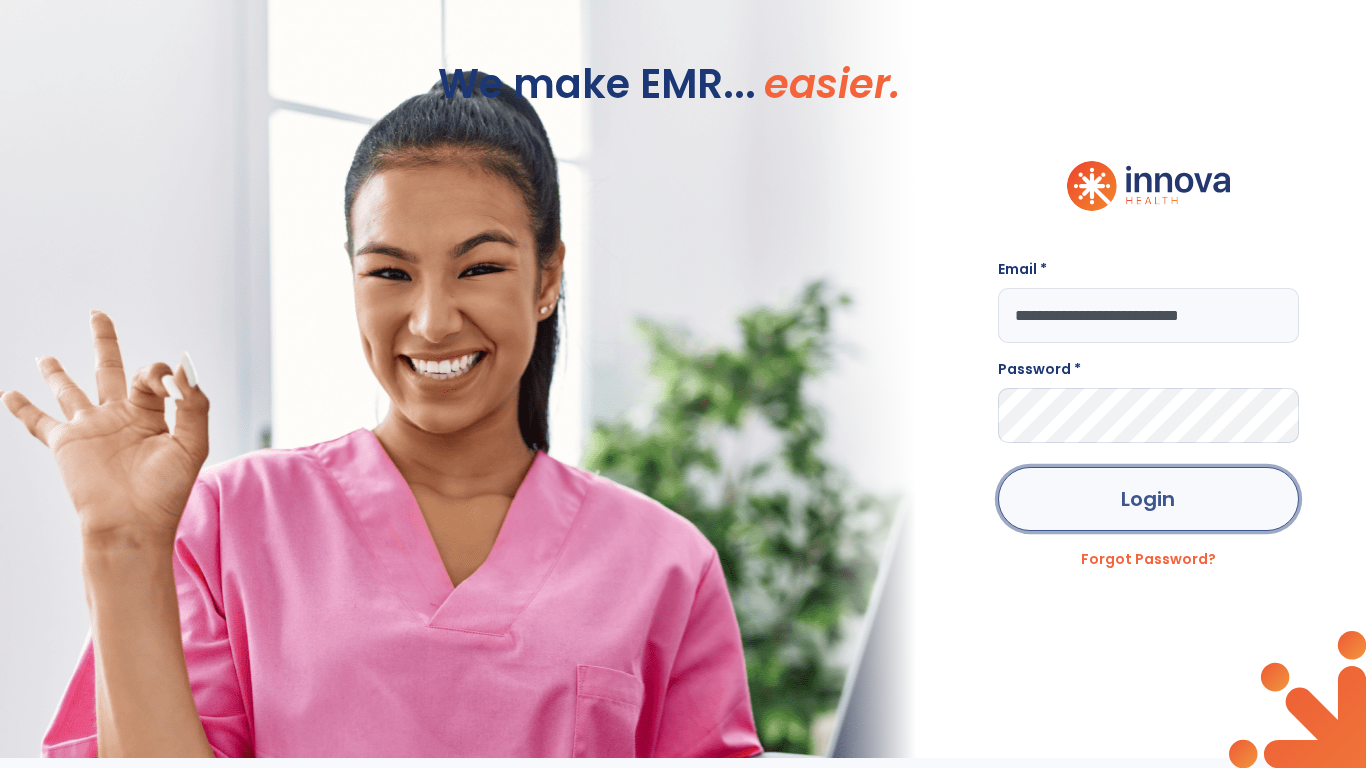 click on "Login" 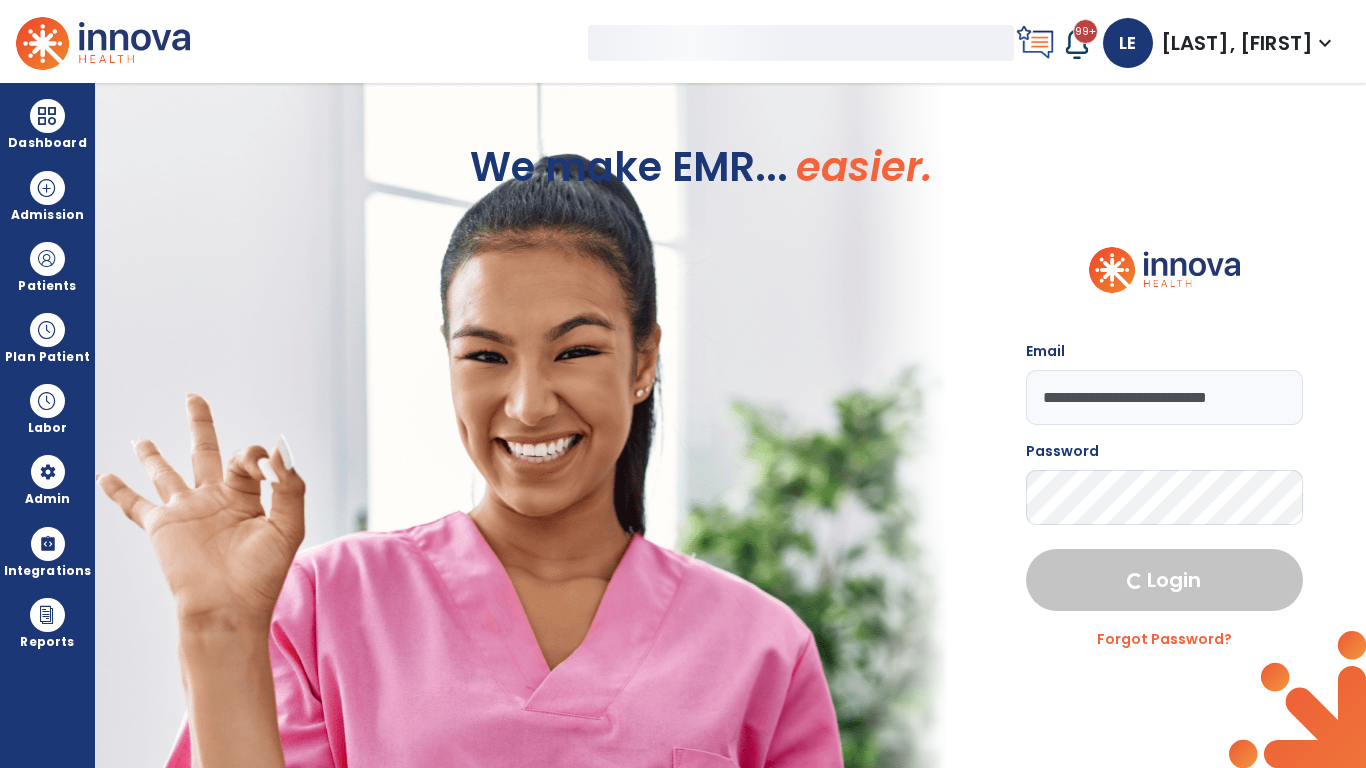 select on "***" 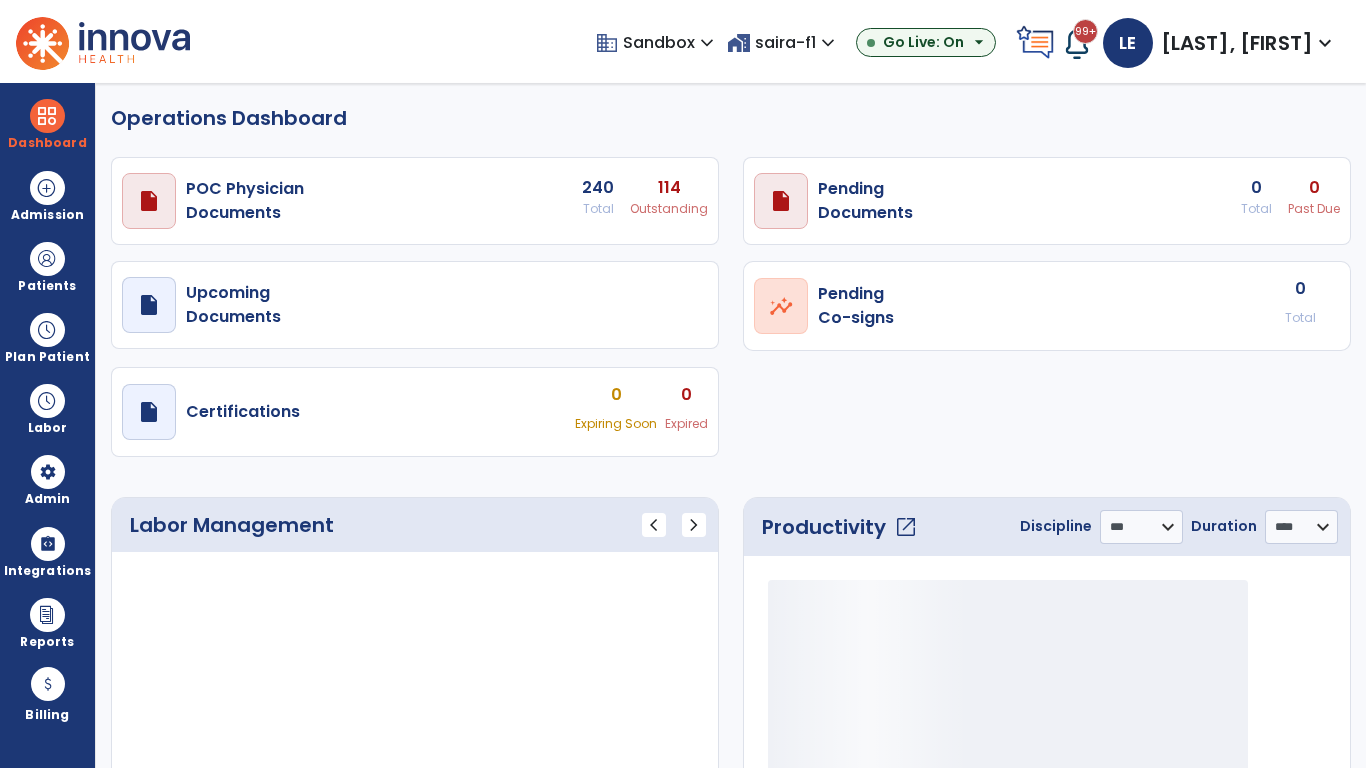 select on "***" 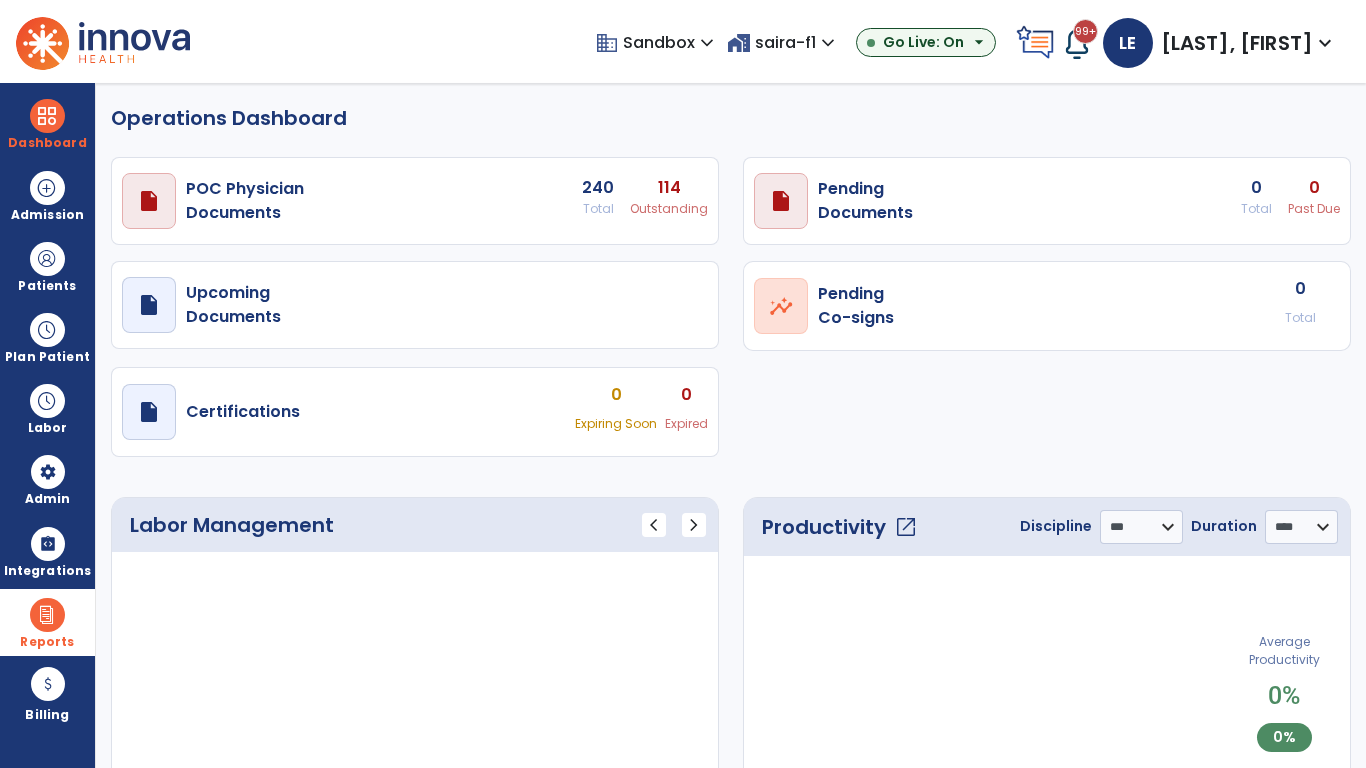 click at bounding box center [47, 615] 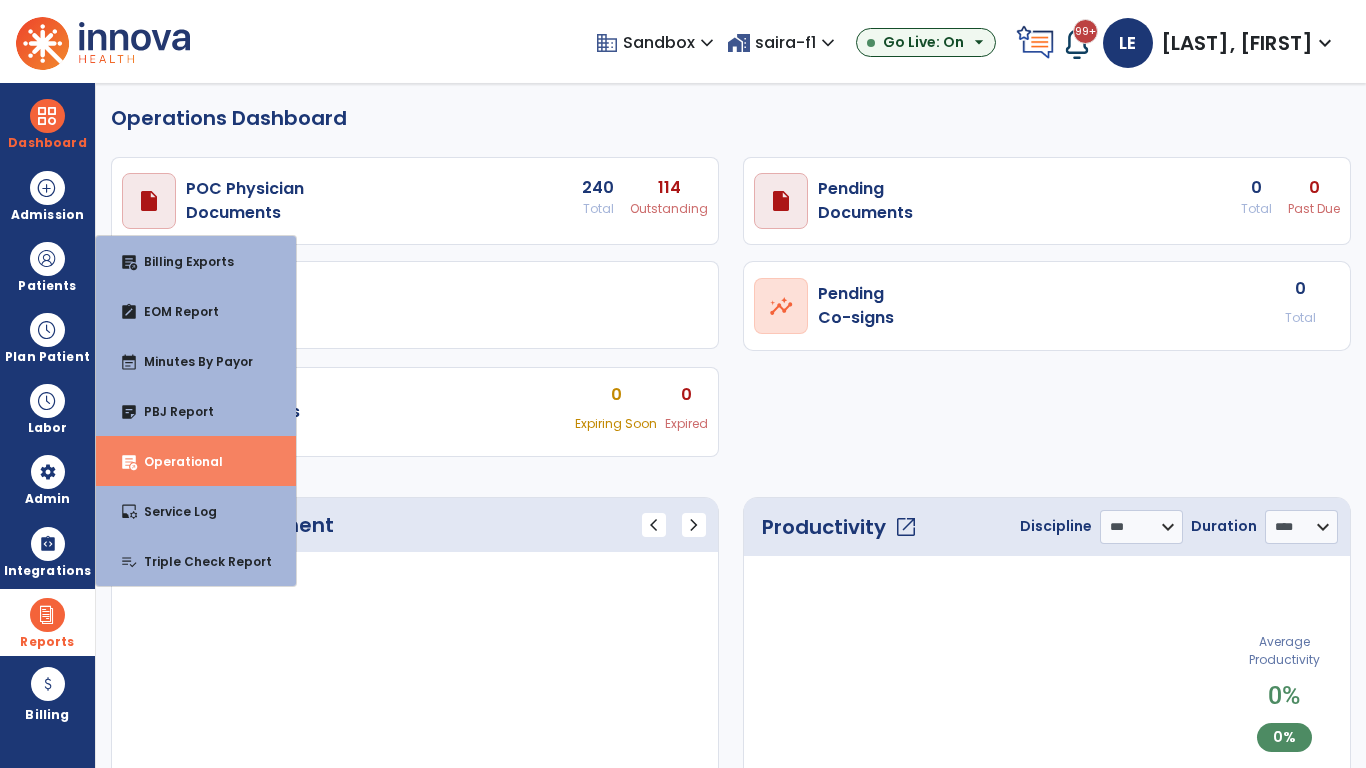 click on "Operational" at bounding box center [175, 461] 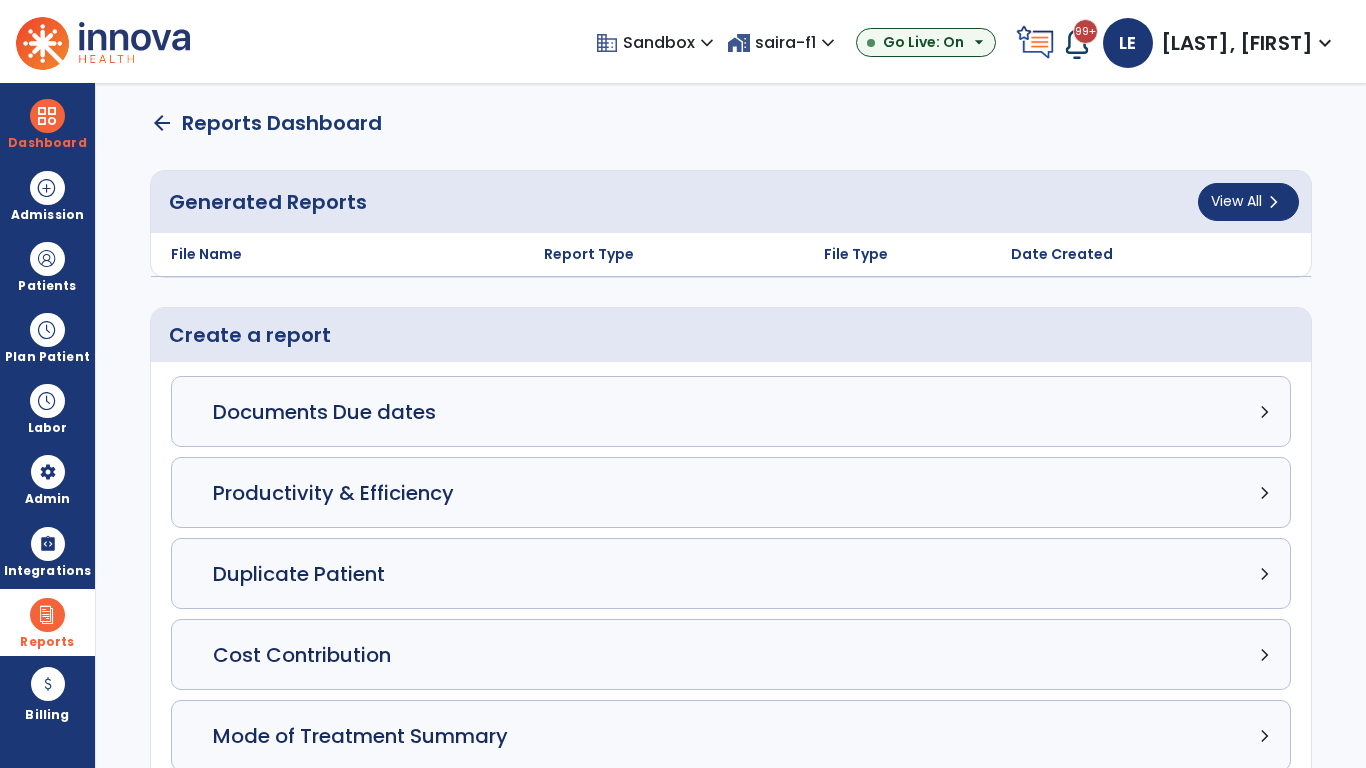 click on "Census Detail chevron_right" 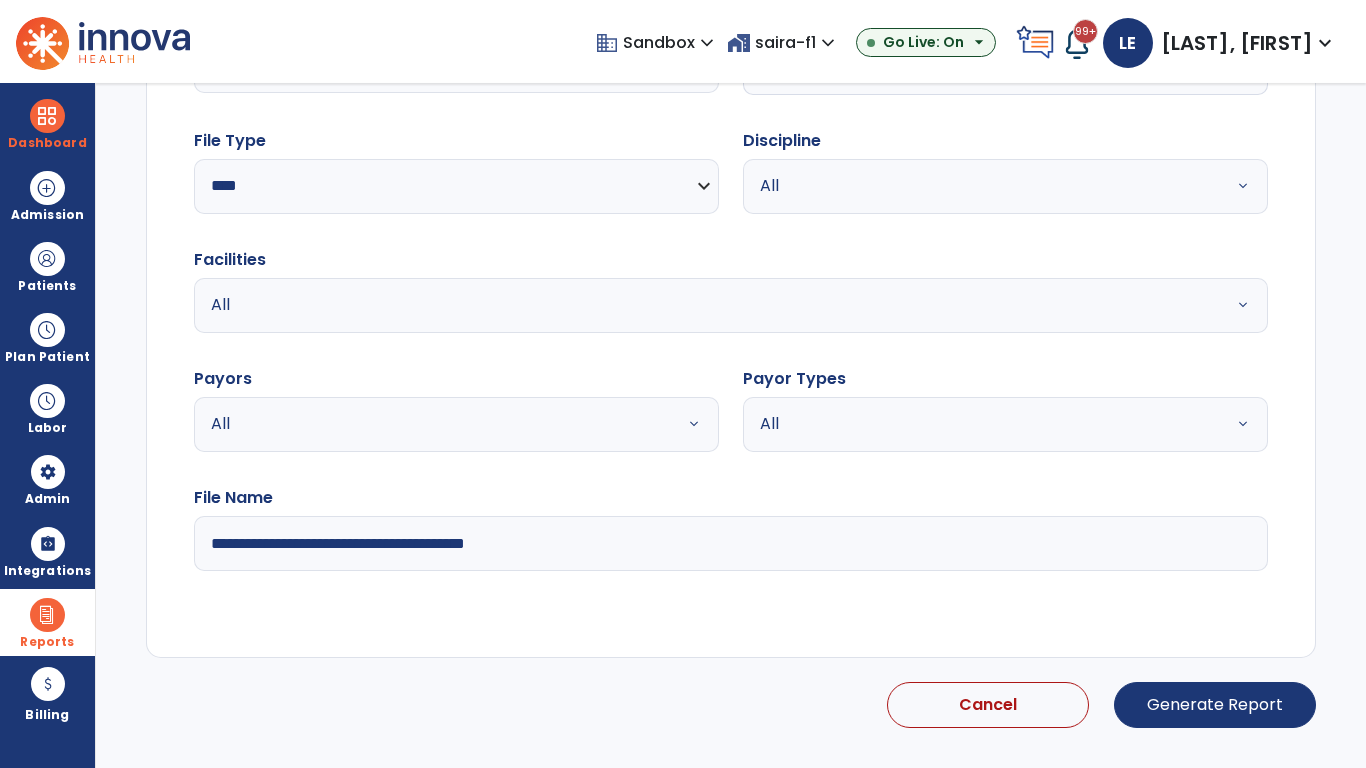 select on "*****" 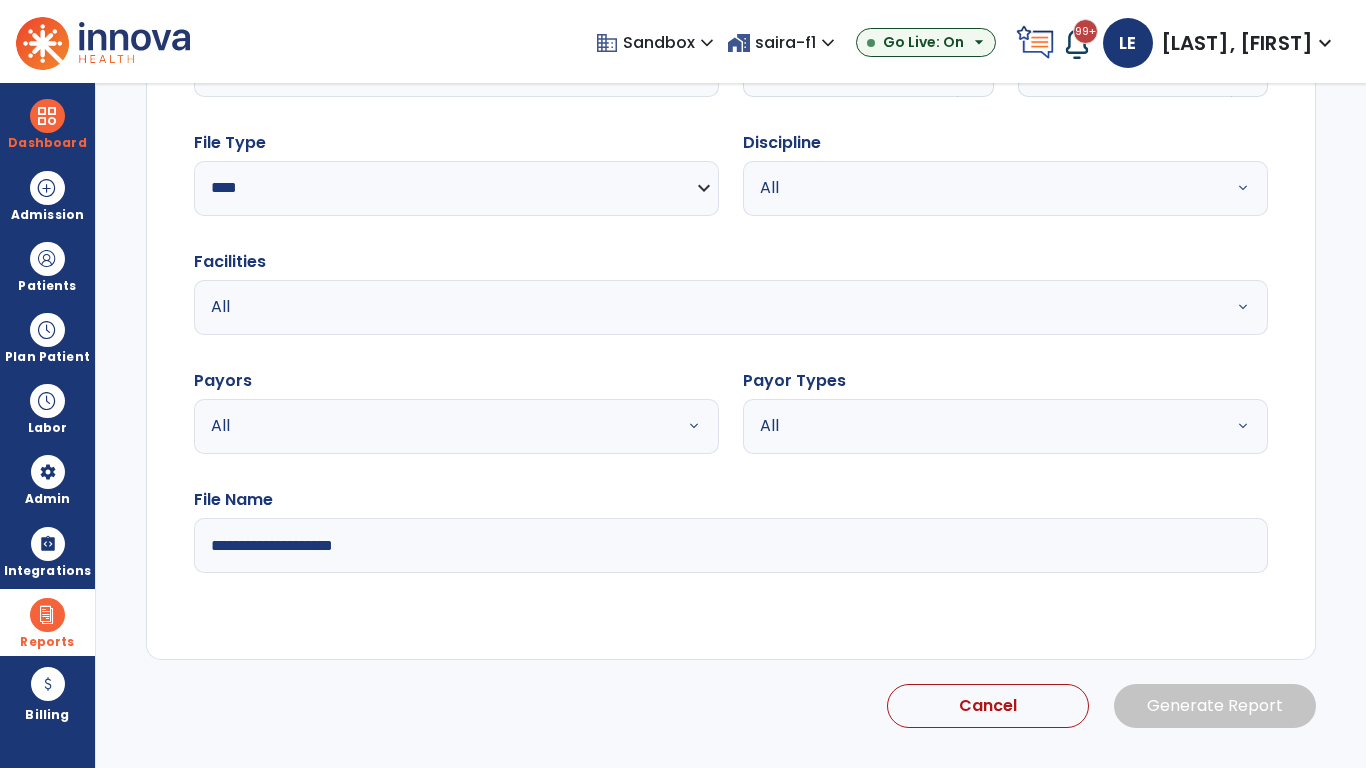 click 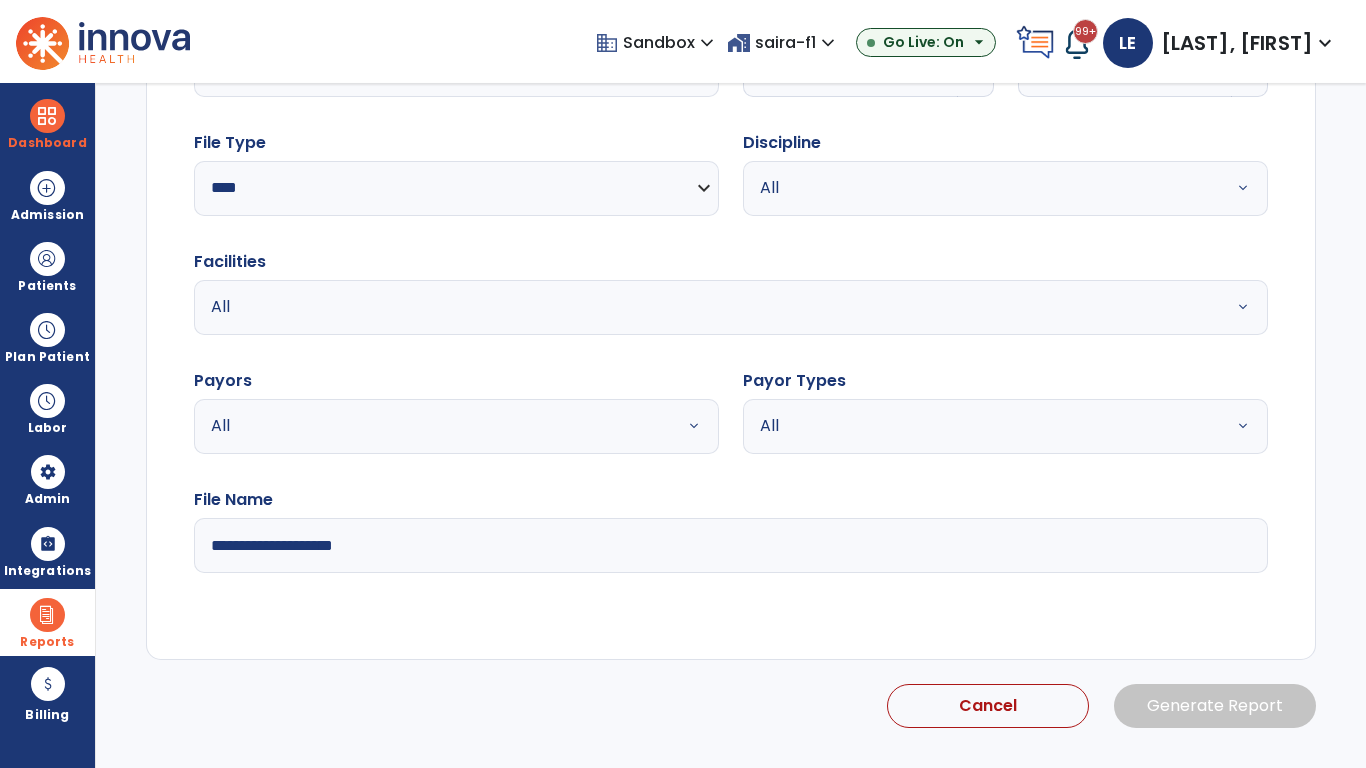 scroll, scrollTop: 192, scrollLeft: 0, axis: vertical 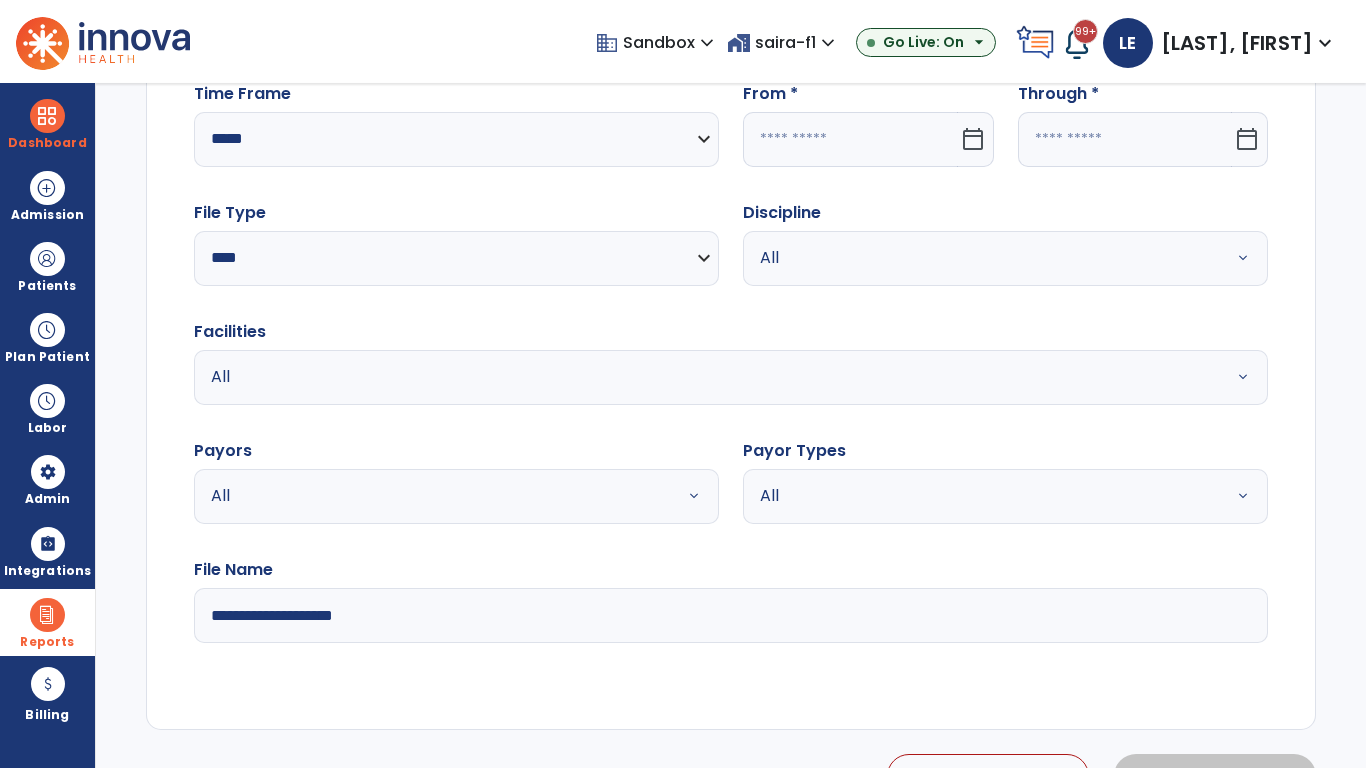 select on "*" 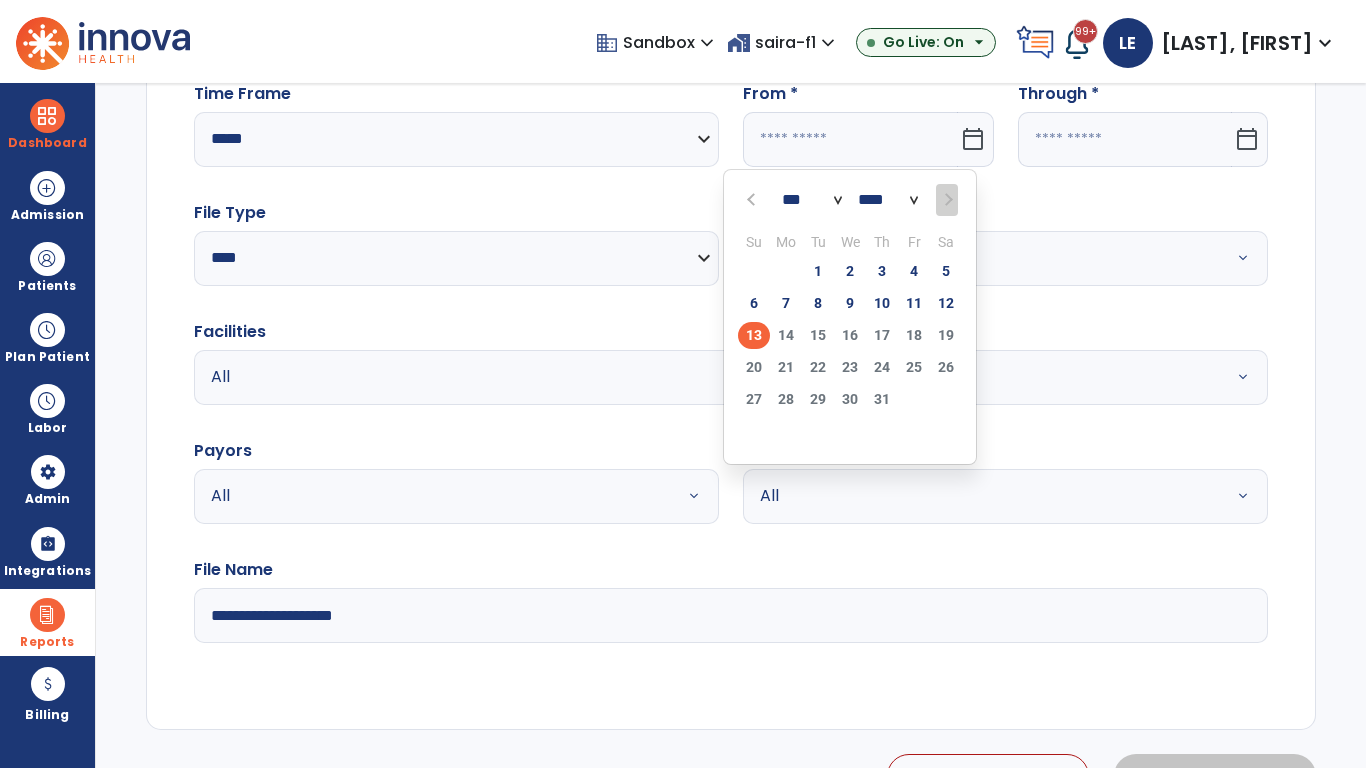 select on "****" 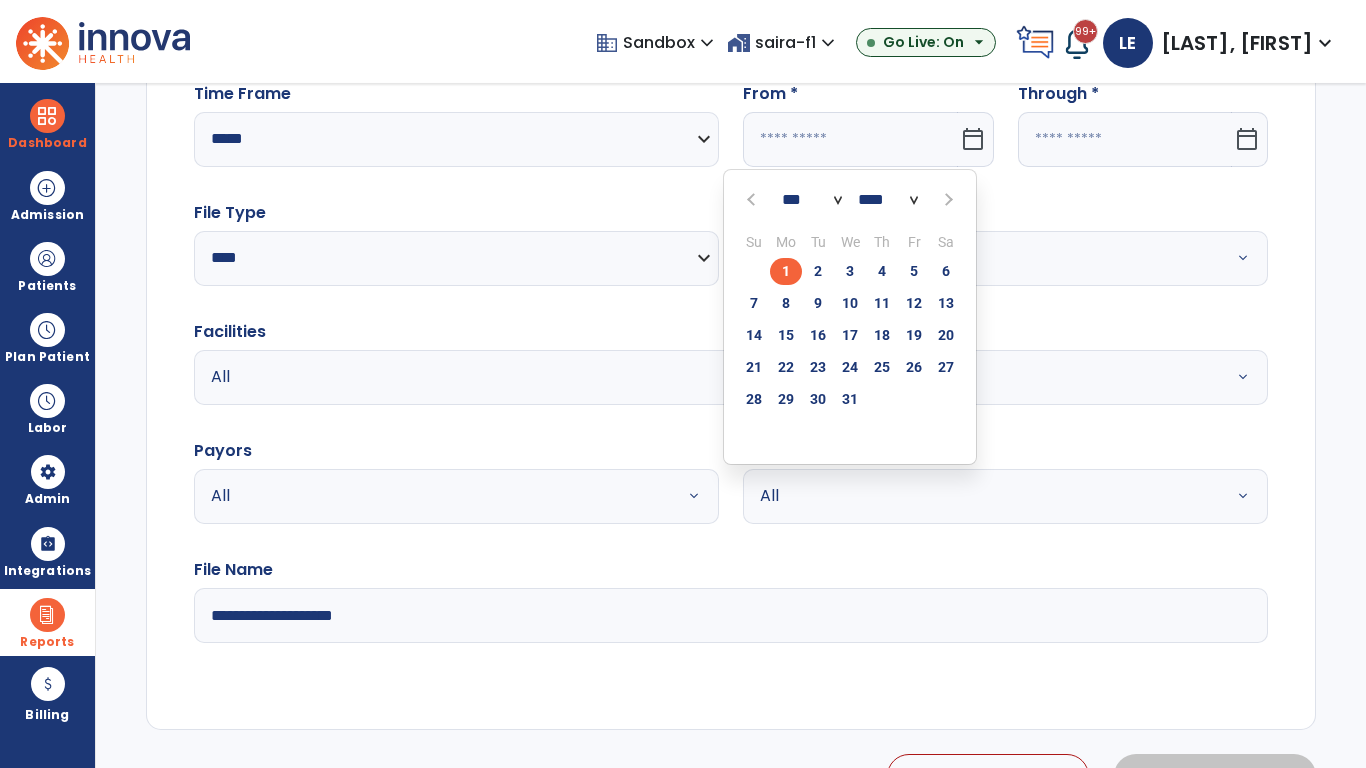 select on "**" 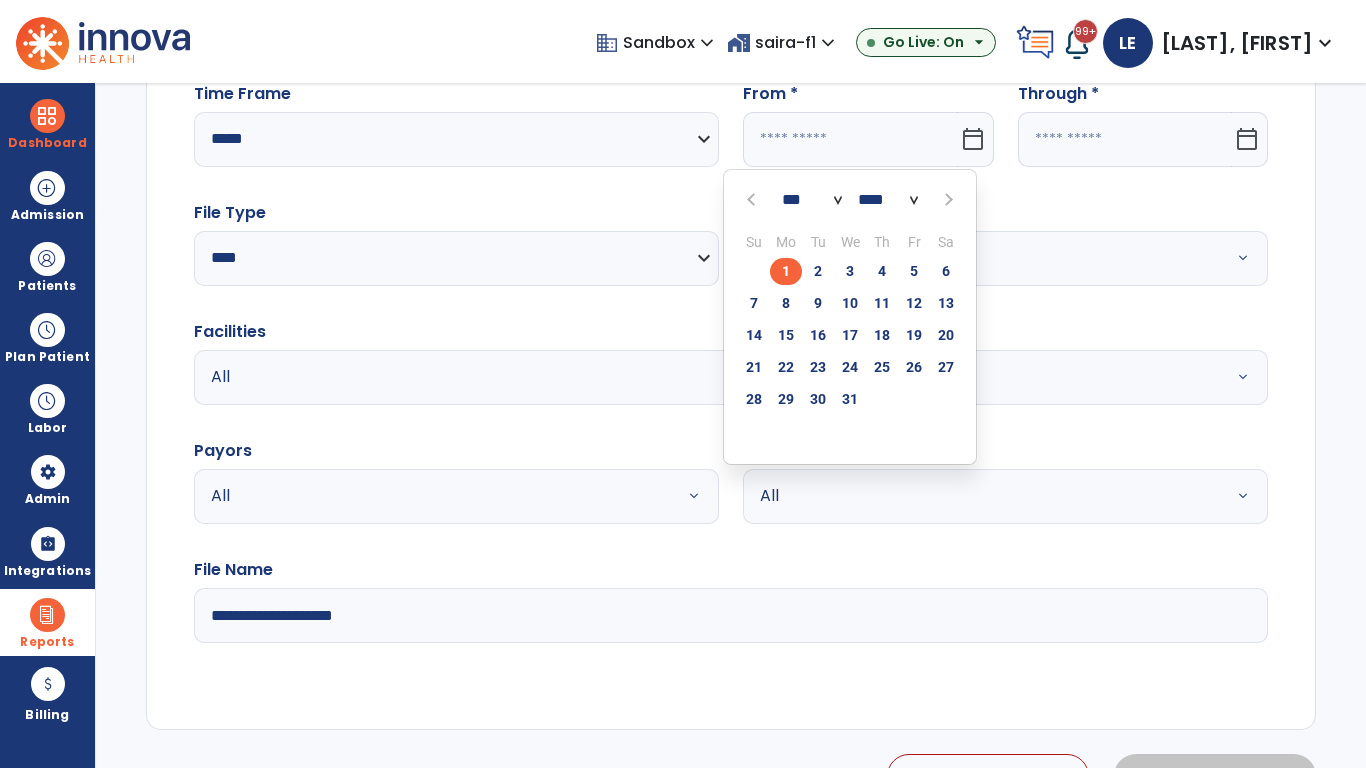 type on "**********" 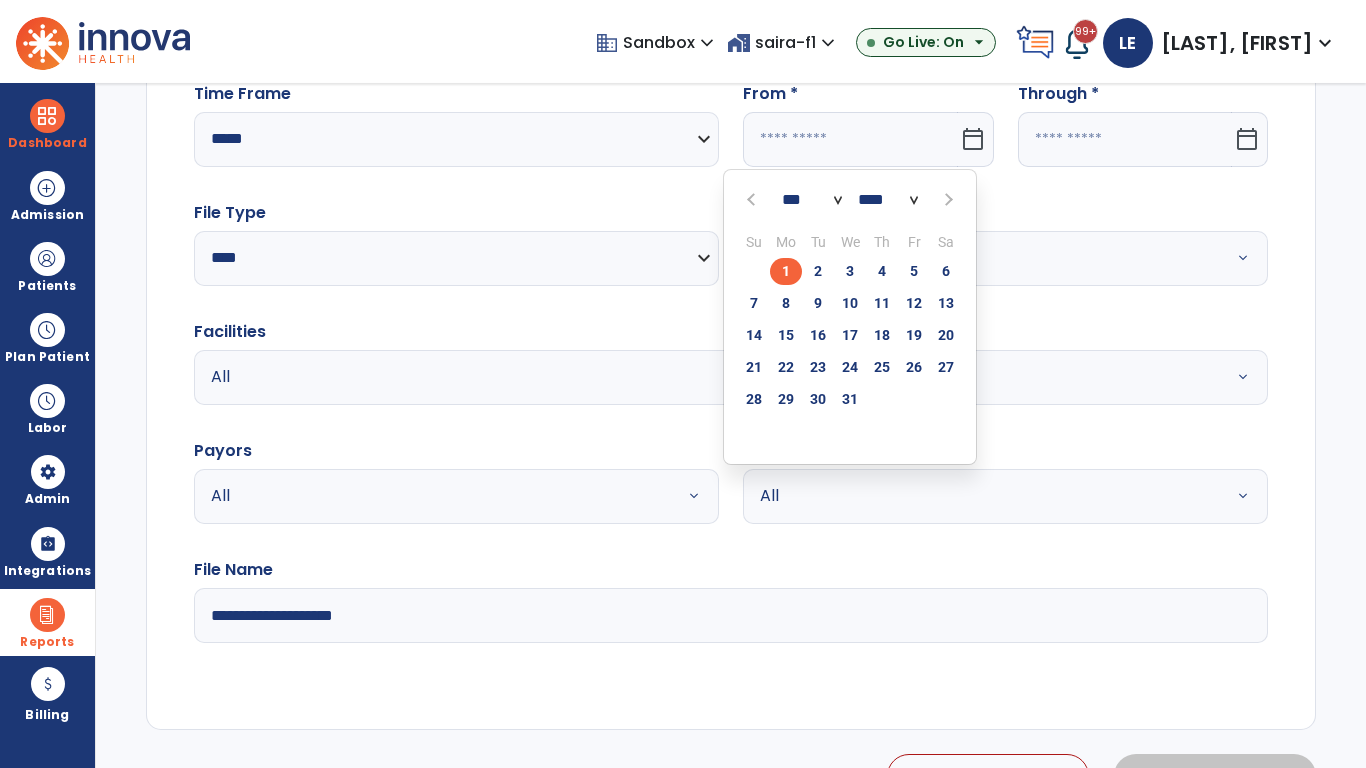 type on "*********" 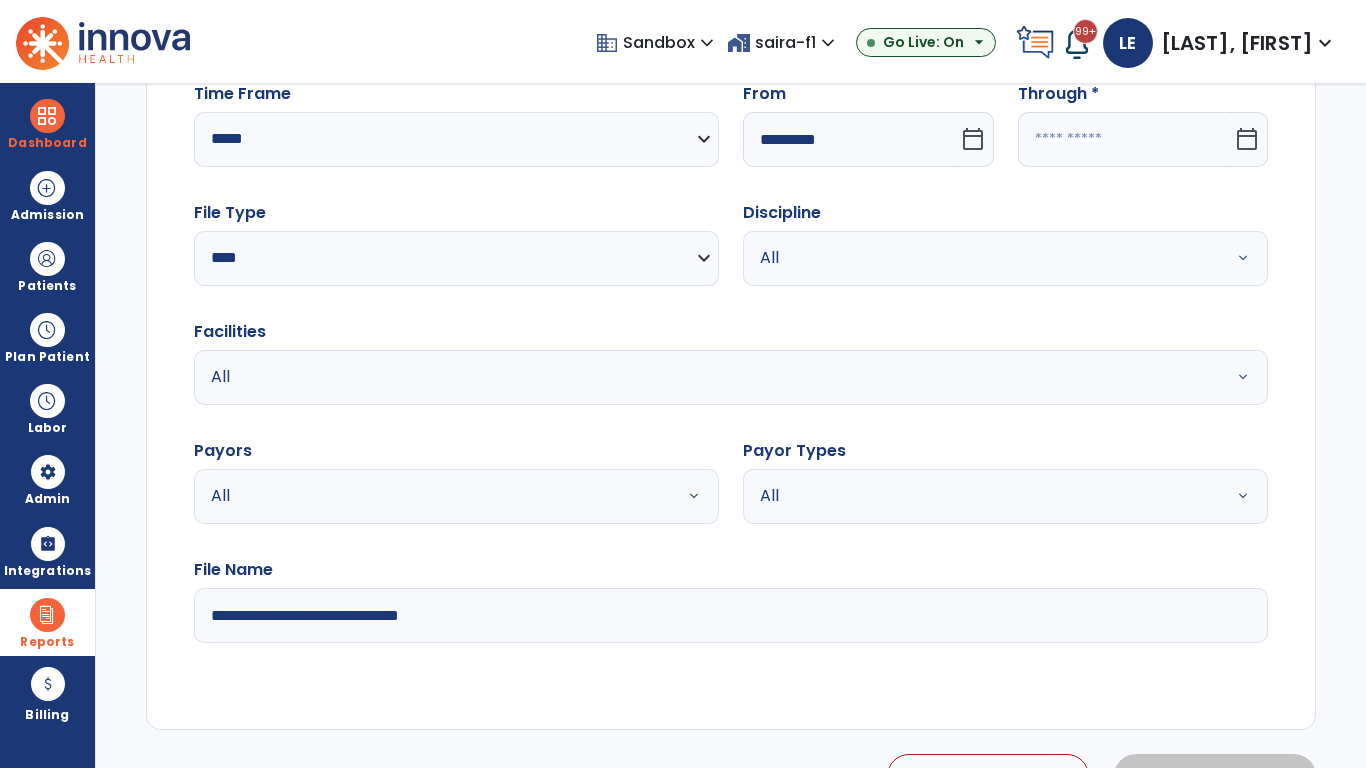 click 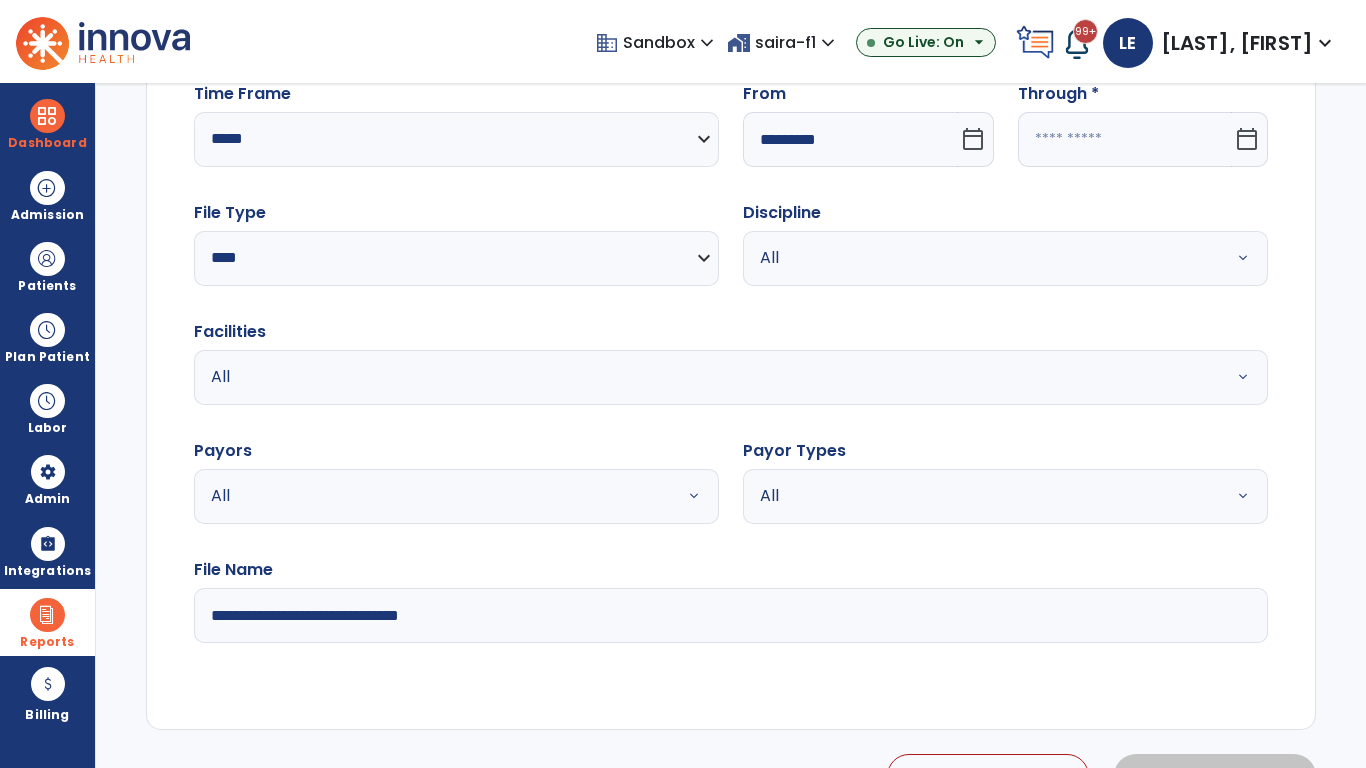 select on "*" 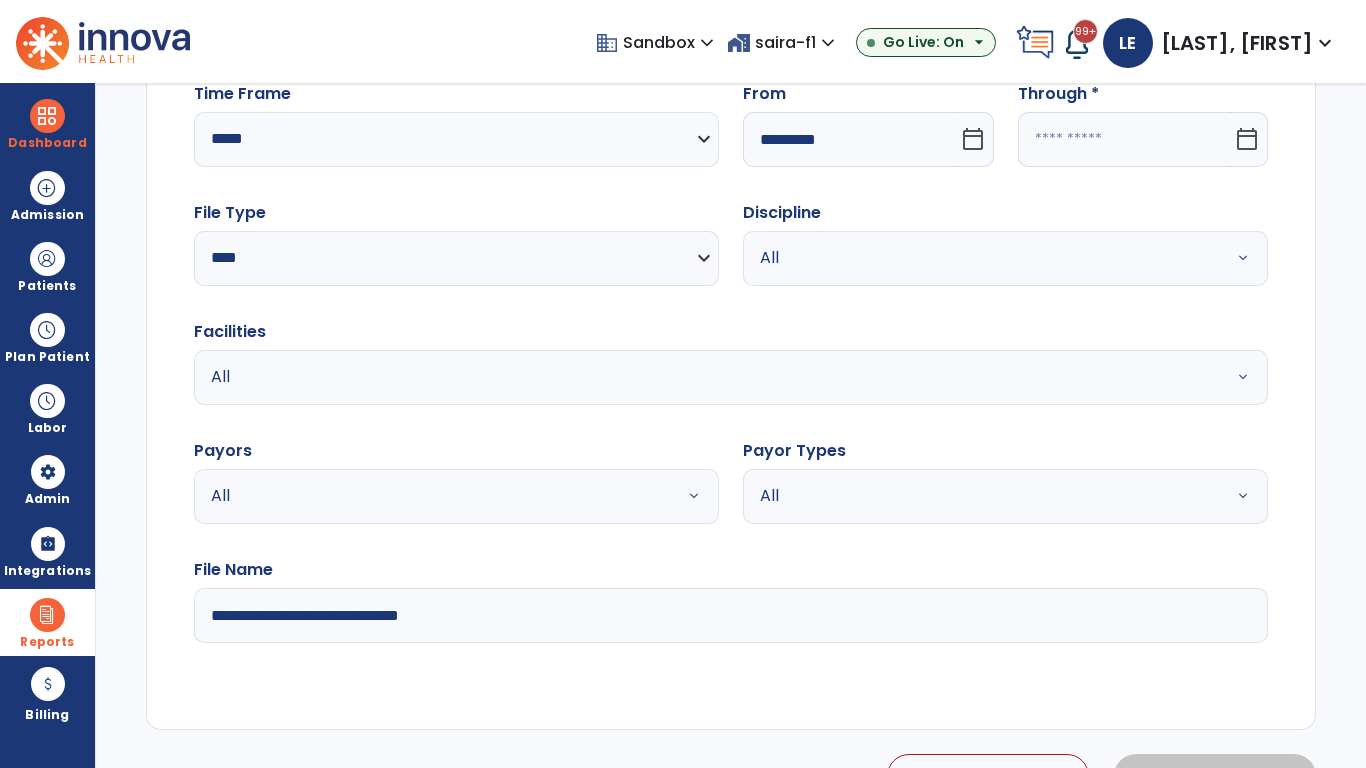 select on "****" 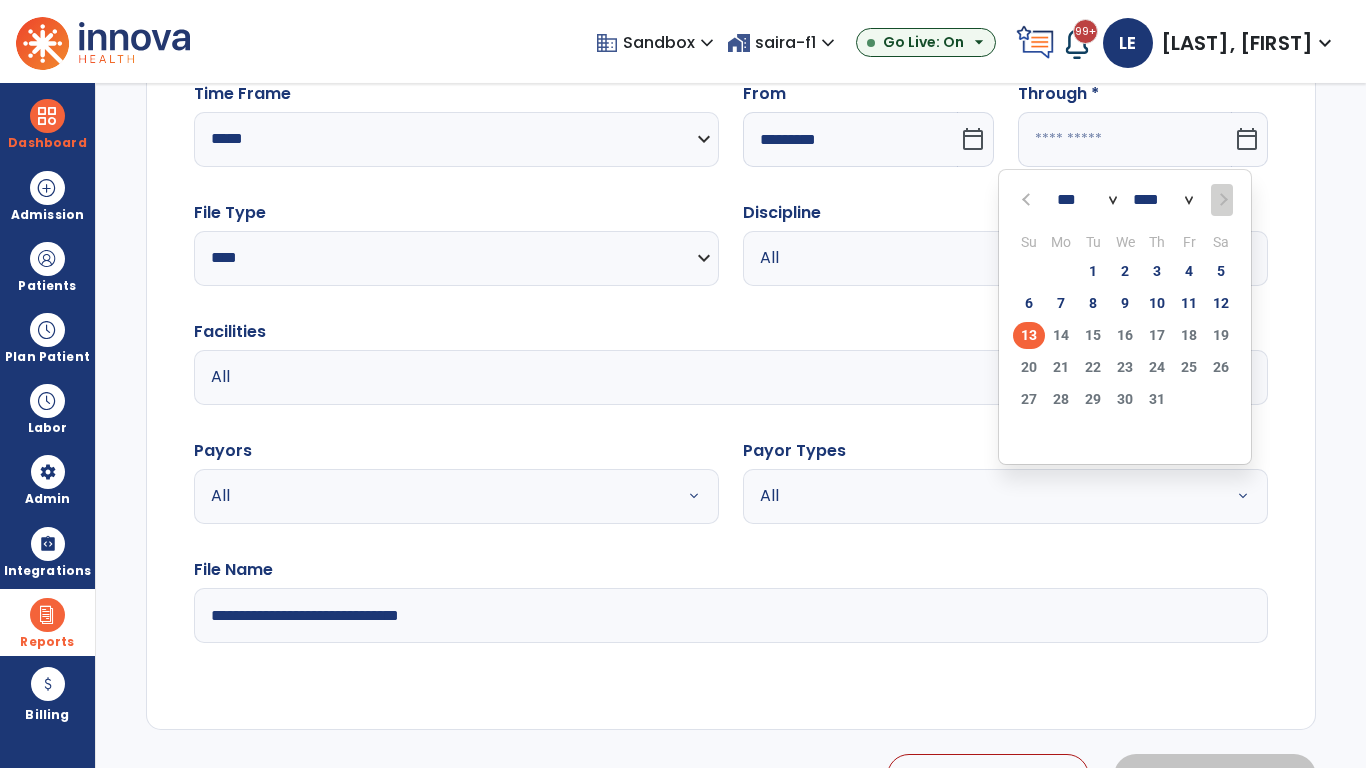 select on "*" 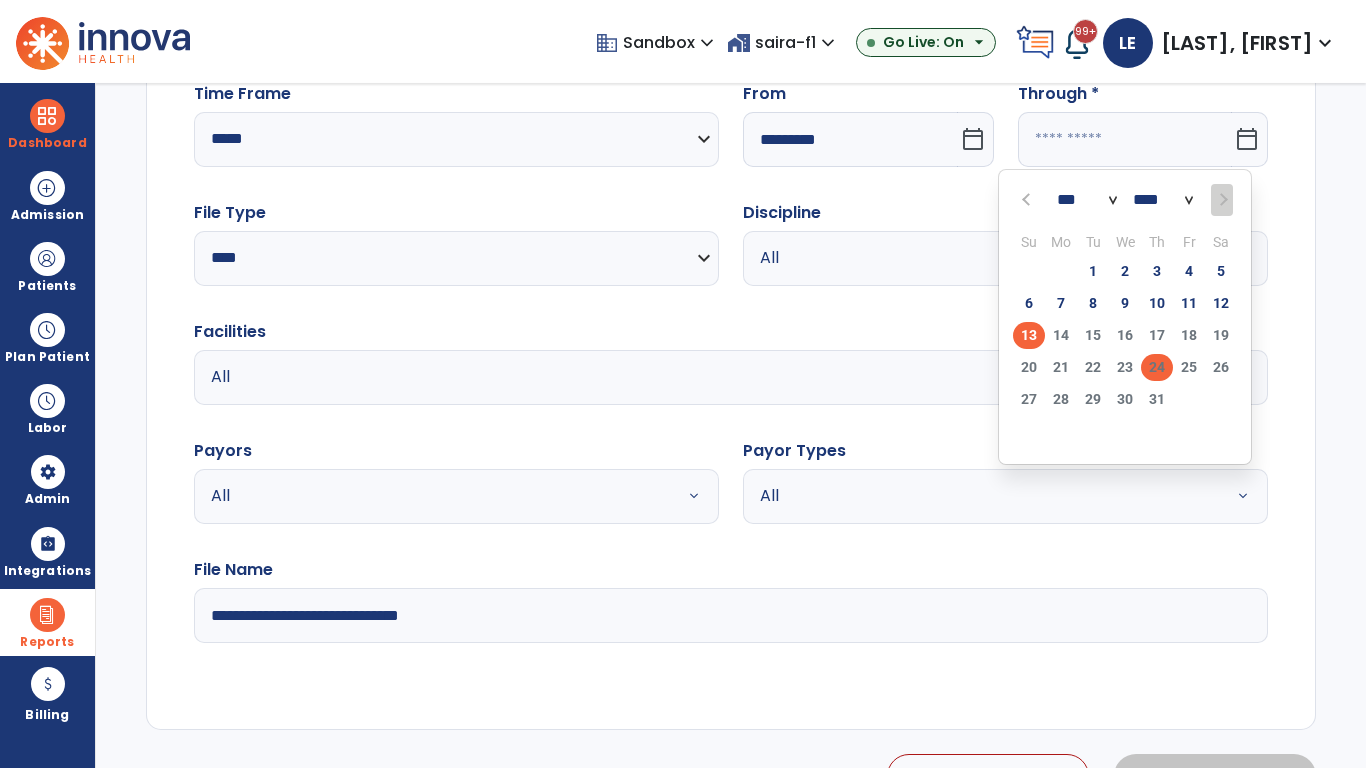 click on "24" 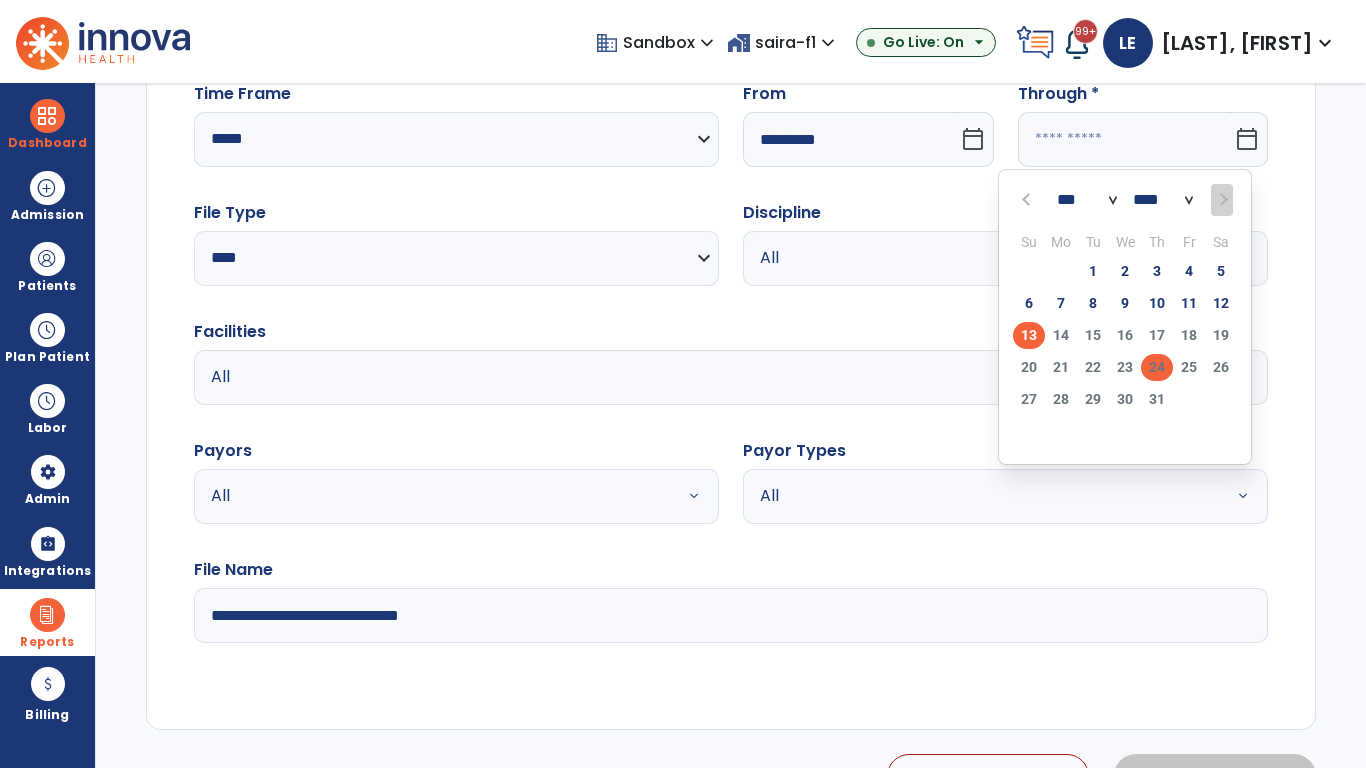 type on "**********" 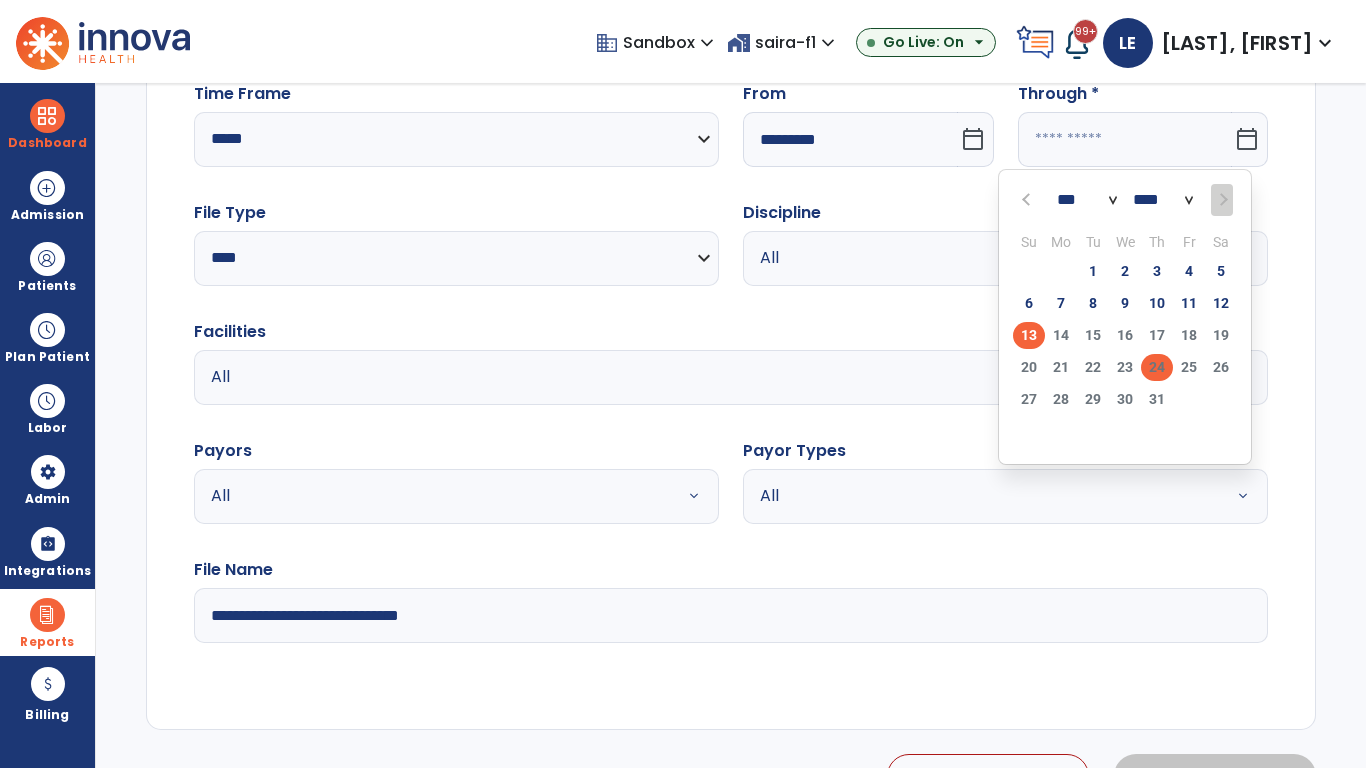 type on "*********" 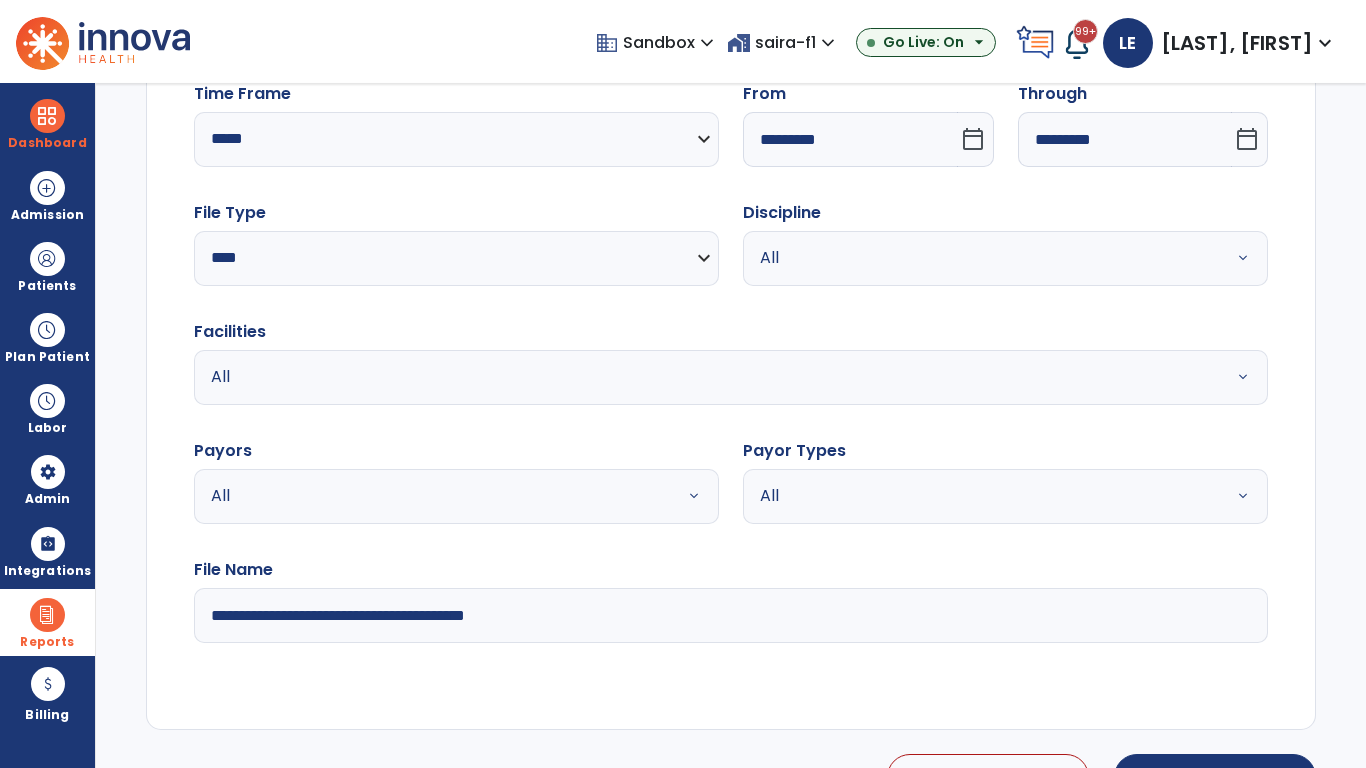click on "All" at bounding box center [981, 258] 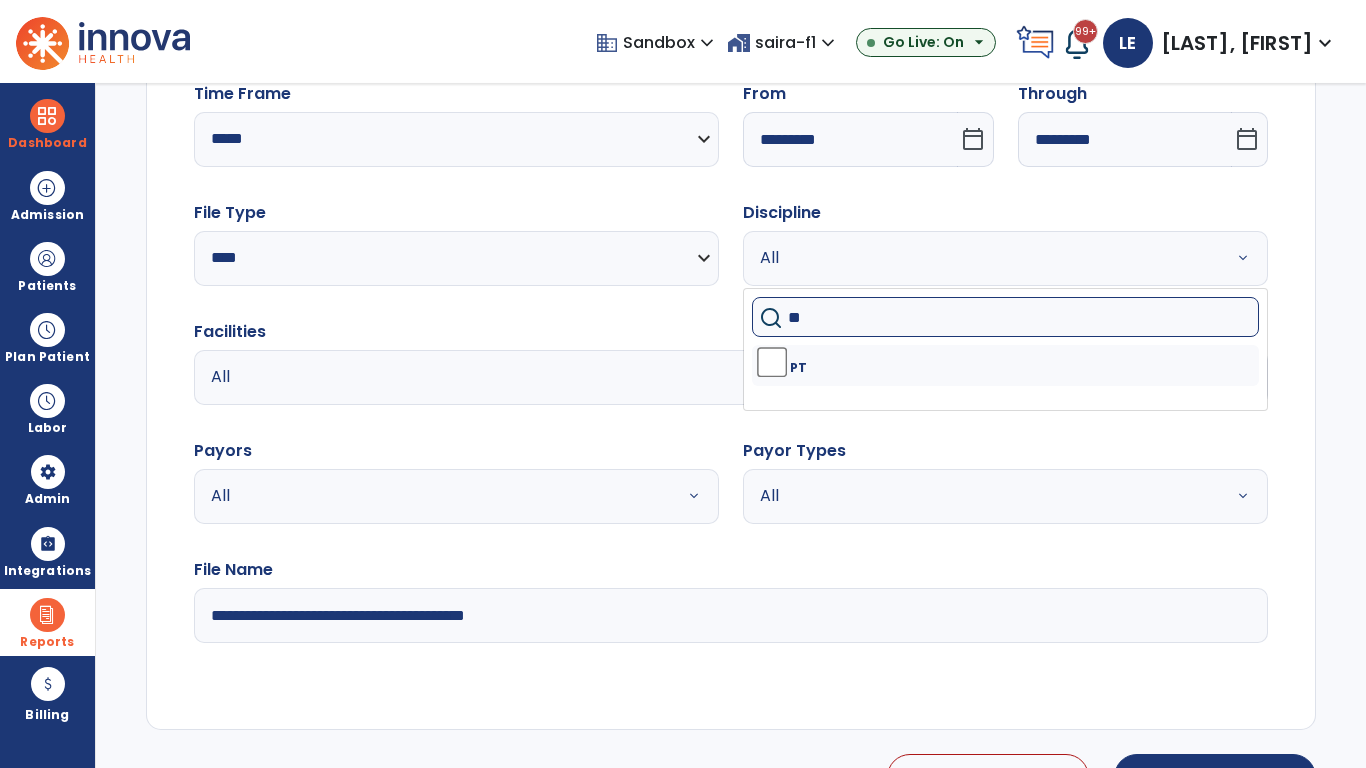 type on "**" 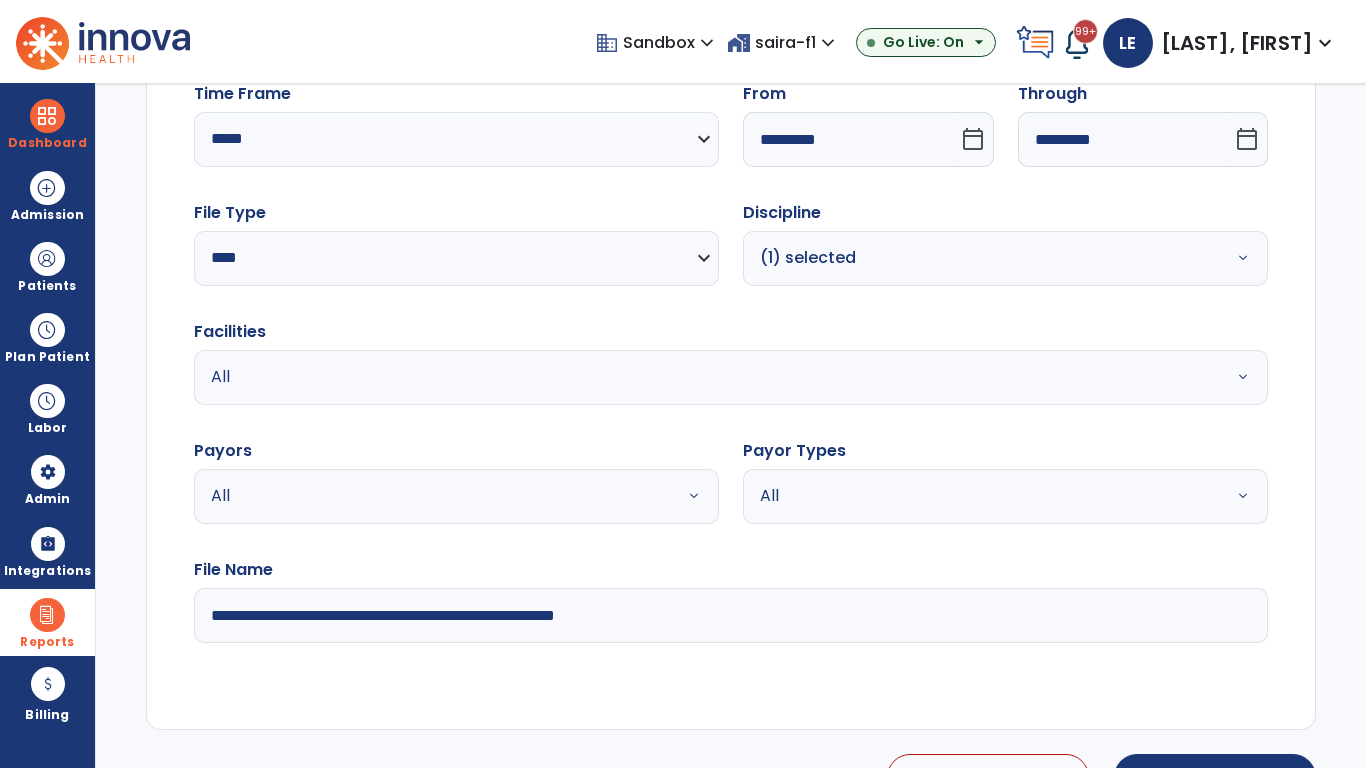 type on "**********" 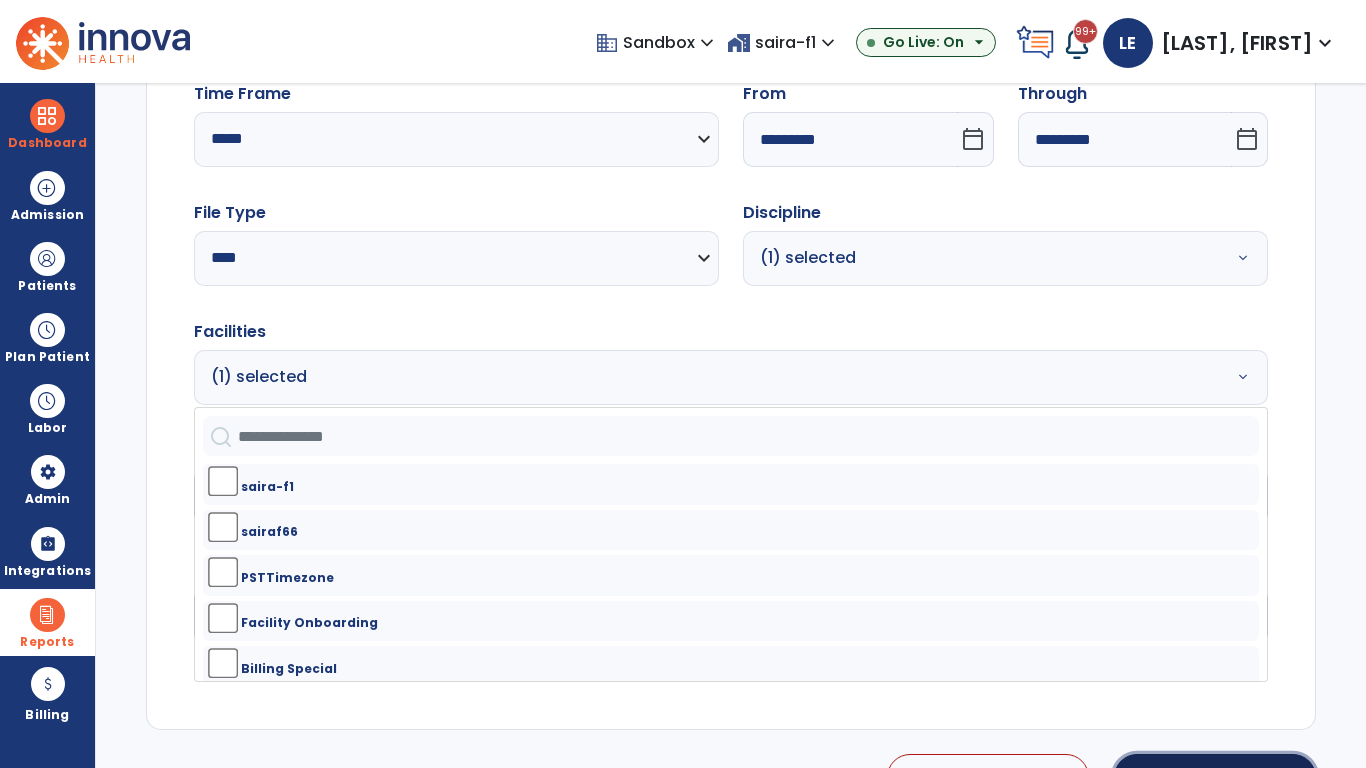 click on "Generate Report" 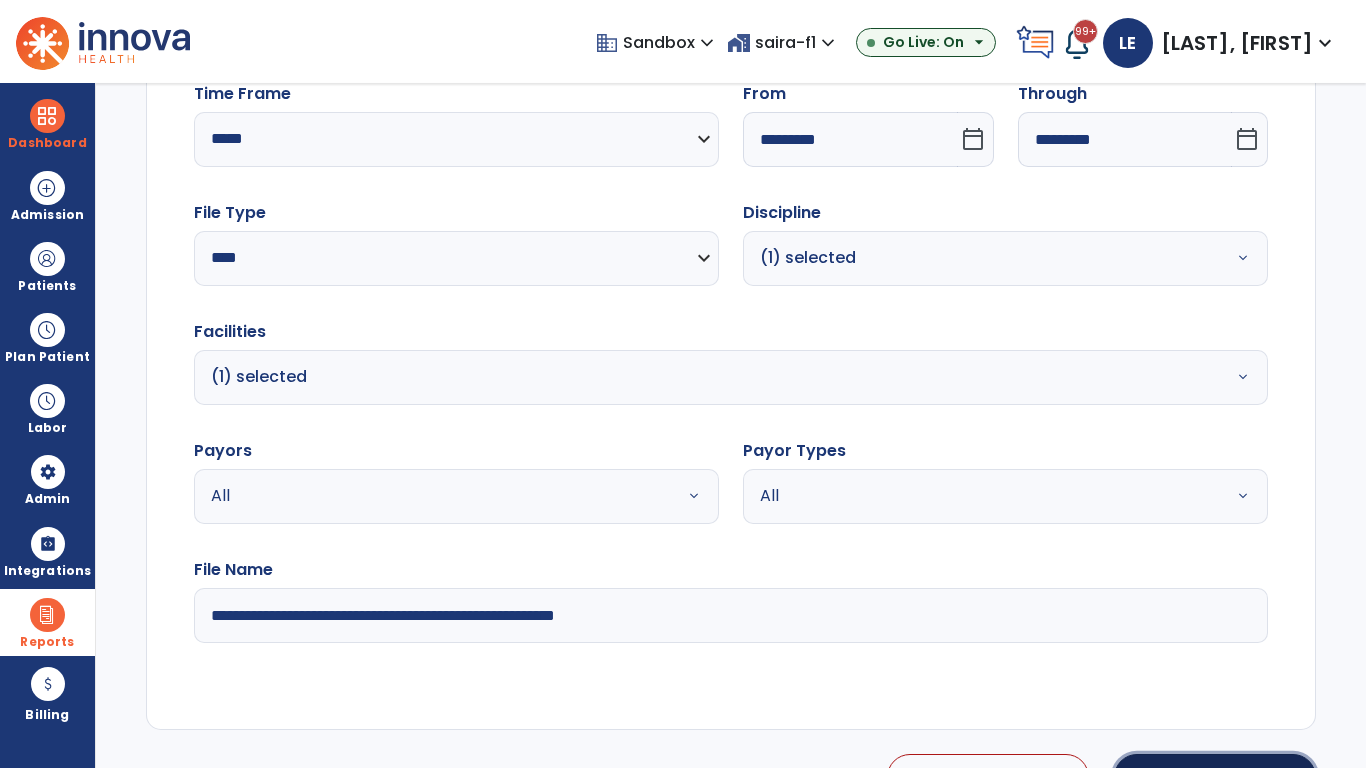 scroll, scrollTop: 224, scrollLeft: 0, axis: vertical 